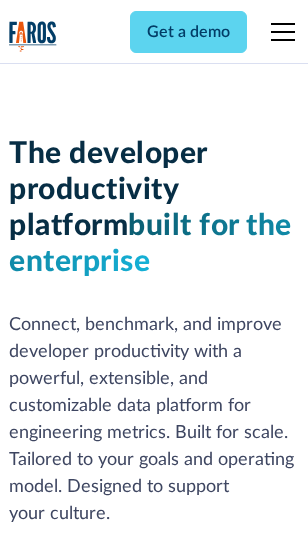 scroll, scrollTop: 0, scrollLeft: 0, axis: both 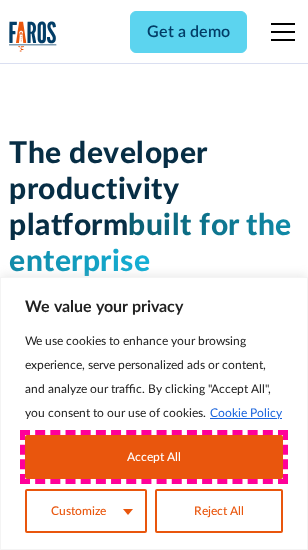 click on "Accept All" at bounding box center [154, 457] 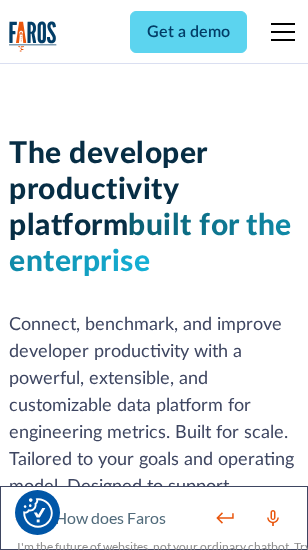 scroll, scrollTop: 301, scrollLeft: 0, axis: vertical 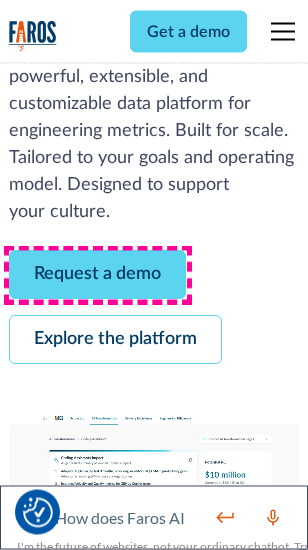 click on "Request a demo" at bounding box center [97, 275] 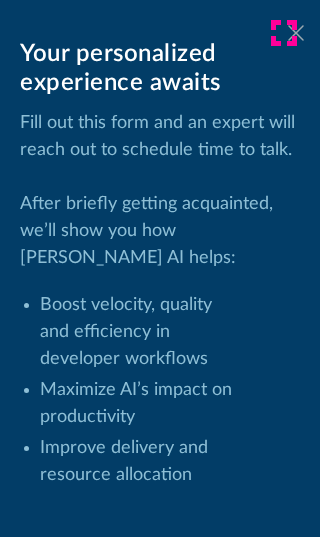 click 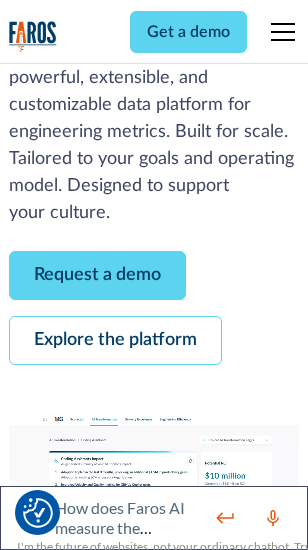 scroll, scrollTop: 366, scrollLeft: 0, axis: vertical 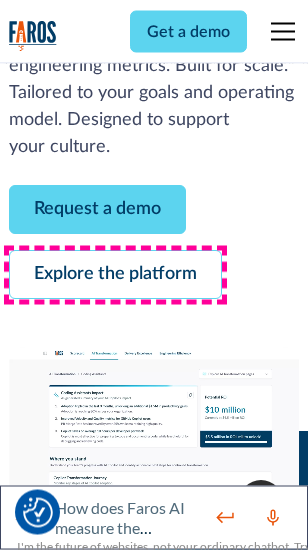 click on "Explore the platform" at bounding box center [115, 275] 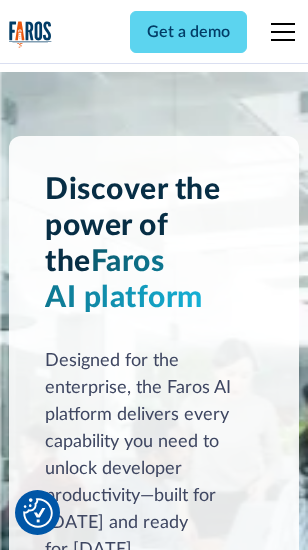 scroll, scrollTop: 15242, scrollLeft: 0, axis: vertical 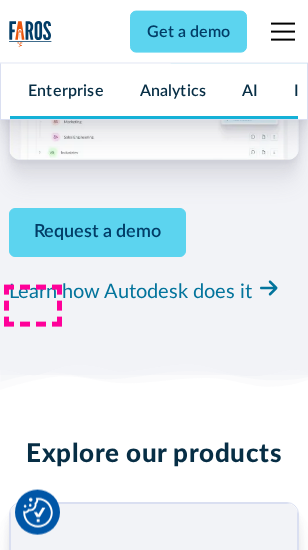 click on "Pricing" at bounding box center (33, 2512) 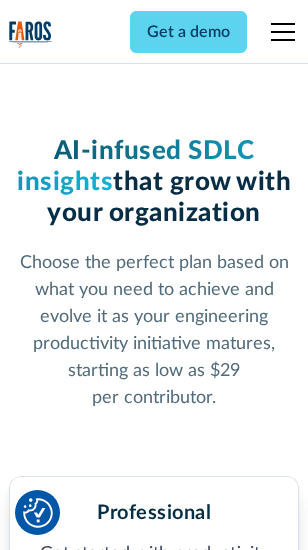 scroll, scrollTop: 3178, scrollLeft: 0, axis: vertical 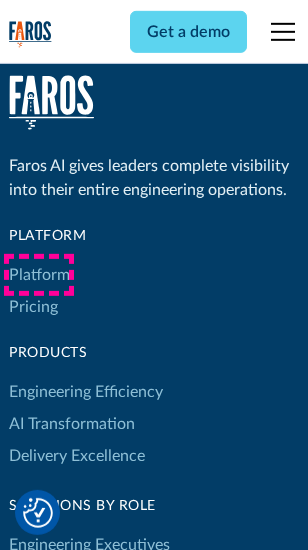 click on "Platform" at bounding box center (39, 275) 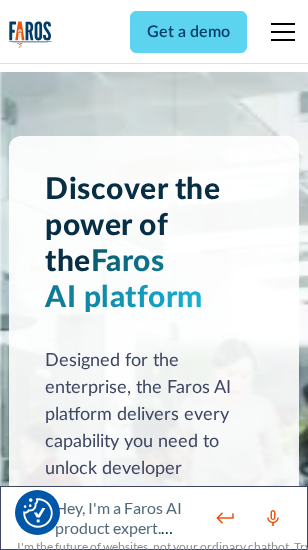 scroll, scrollTop: 15884, scrollLeft: 0, axis: vertical 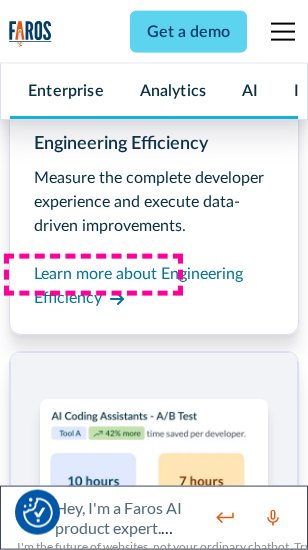 click on "Coding Assistant Impact" at bounding box center [94, 2481] 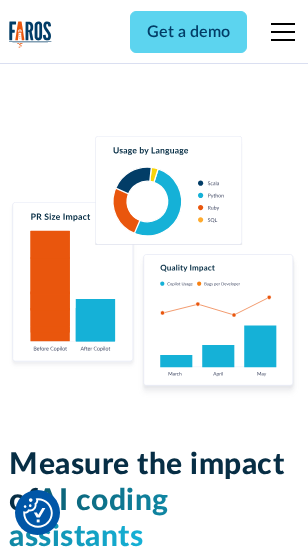 scroll, scrollTop: 12710, scrollLeft: 0, axis: vertical 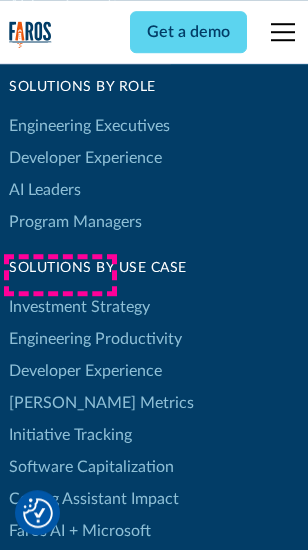 click on "[PERSON_NAME] Metrics" at bounding box center (101, 403) 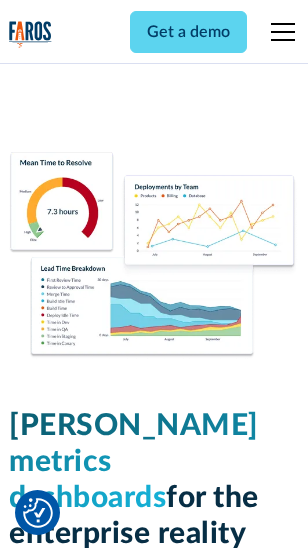 scroll, scrollTop: 9824, scrollLeft: 0, axis: vertical 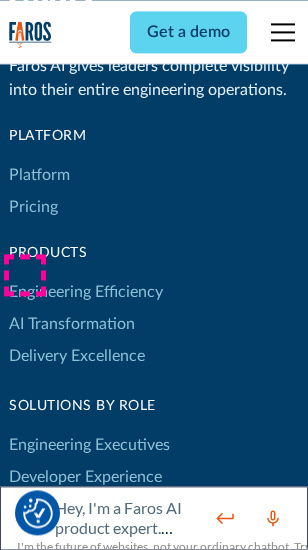 click on "Blog" at bounding box center (24, 939) 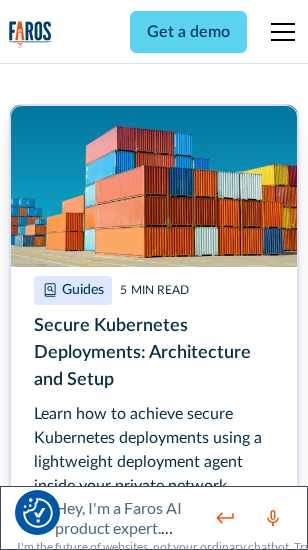 scroll, scrollTop: 8933, scrollLeft: 0, axis: vertical 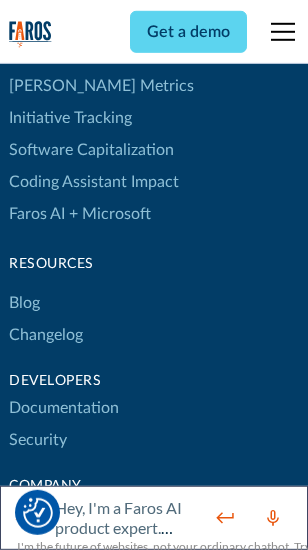 click on "Changelog" at bounding box center [46, 335] 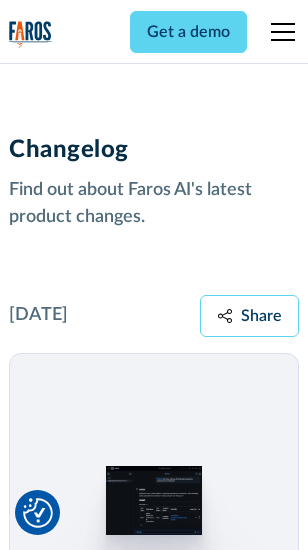 scroll, scrollTop: 24124, scrollLeft: 0, axis: vertical 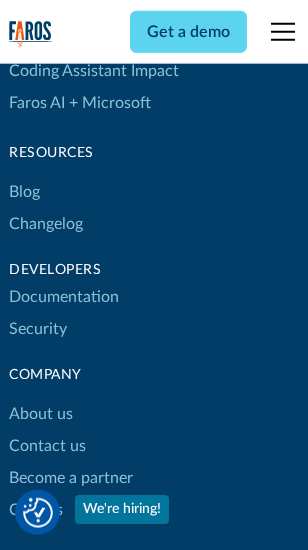click on "About us" at bounding box center (41, 414) 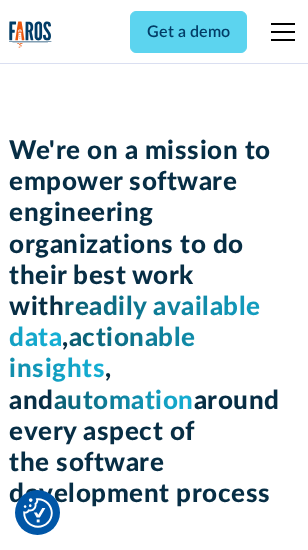 scroll, scrollTop: 6924, scrollLeft: 0, axis: vertical 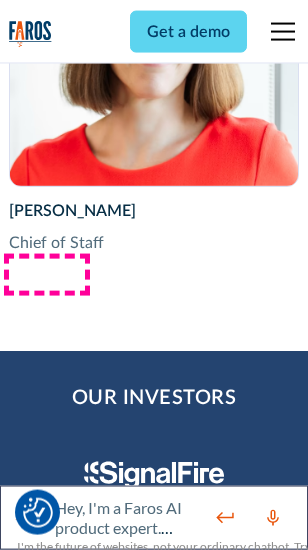 click on "Contact us" at bounding box center [47, 2782] 